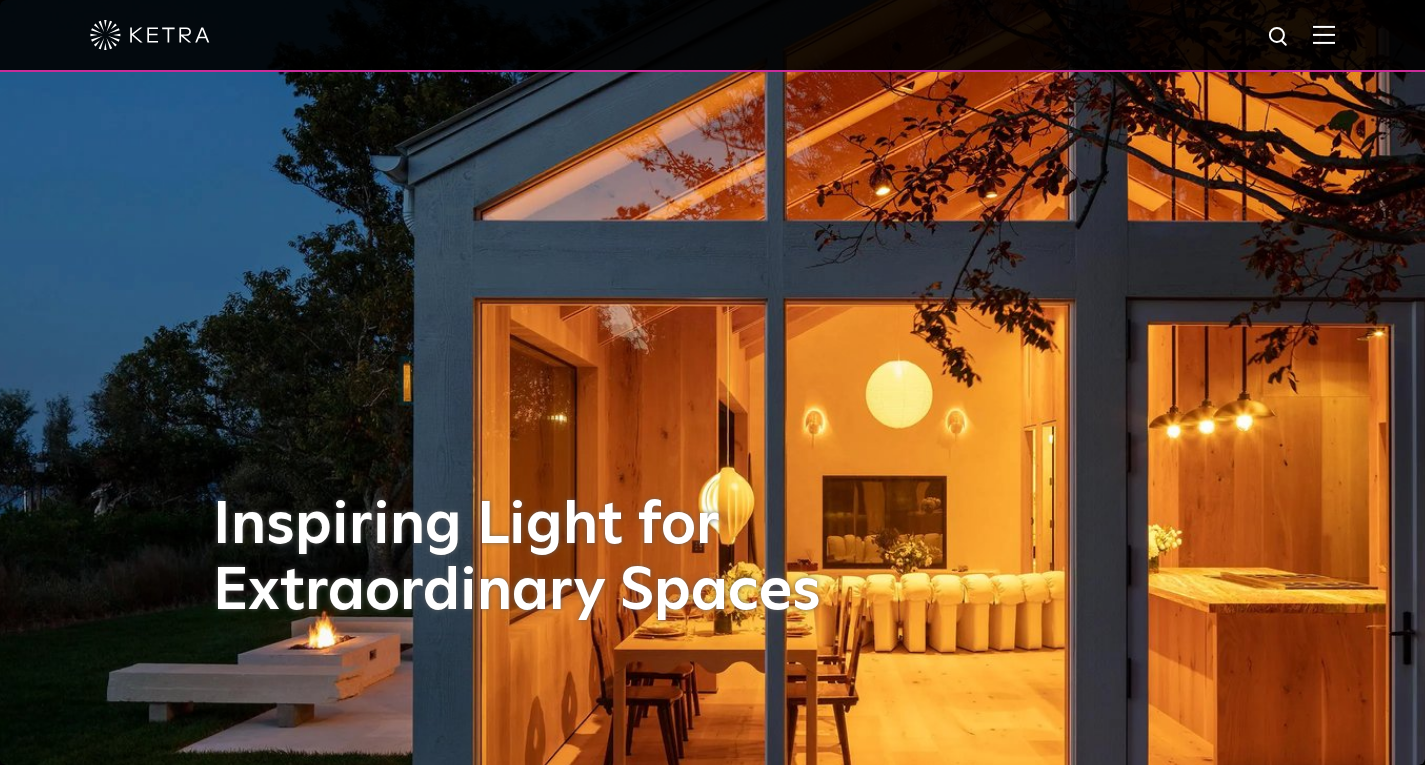 scroll, scrollTop: 0, scrollLeft: 0, axis: both 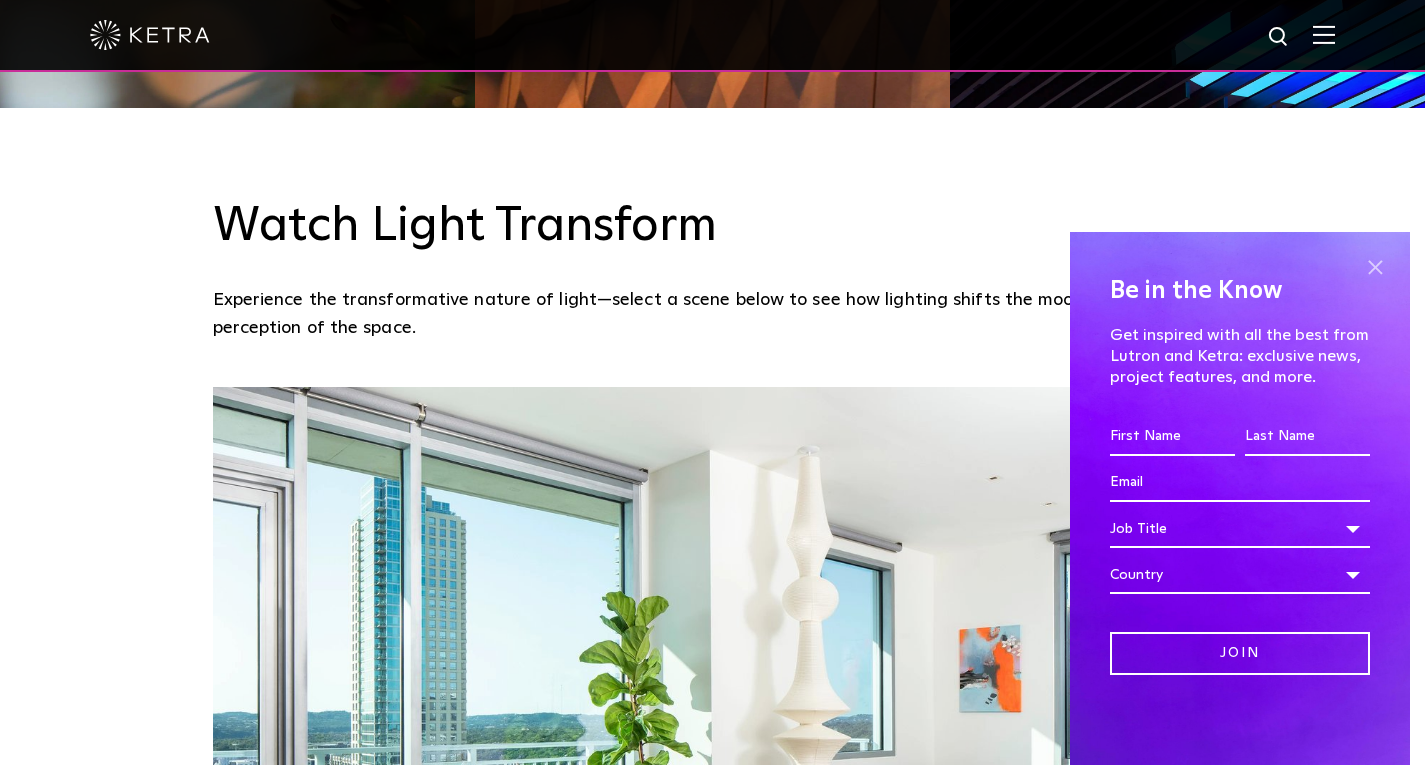 click at bounding box center [1375, 267] 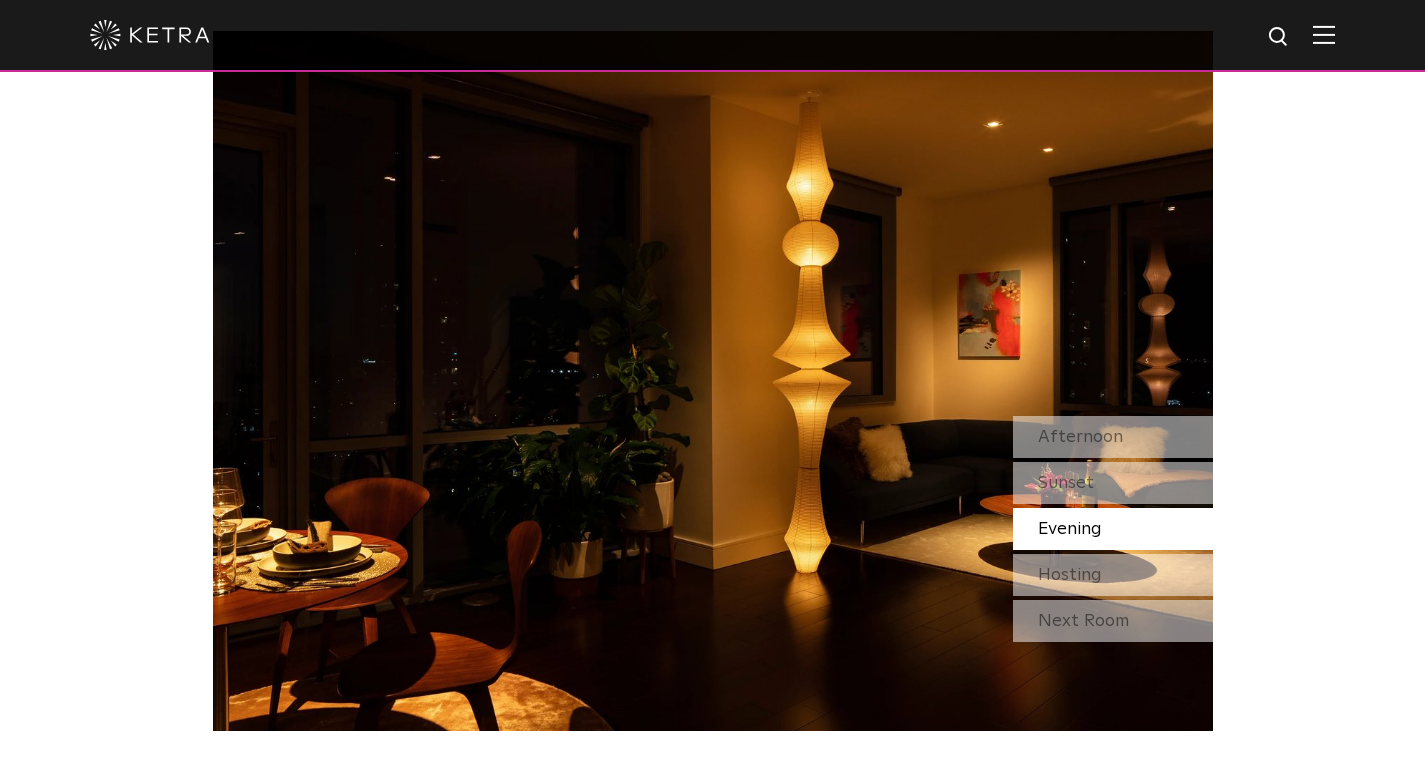 scroll, scrollTop: 1711, scrollLeft: 0, axis: vertical 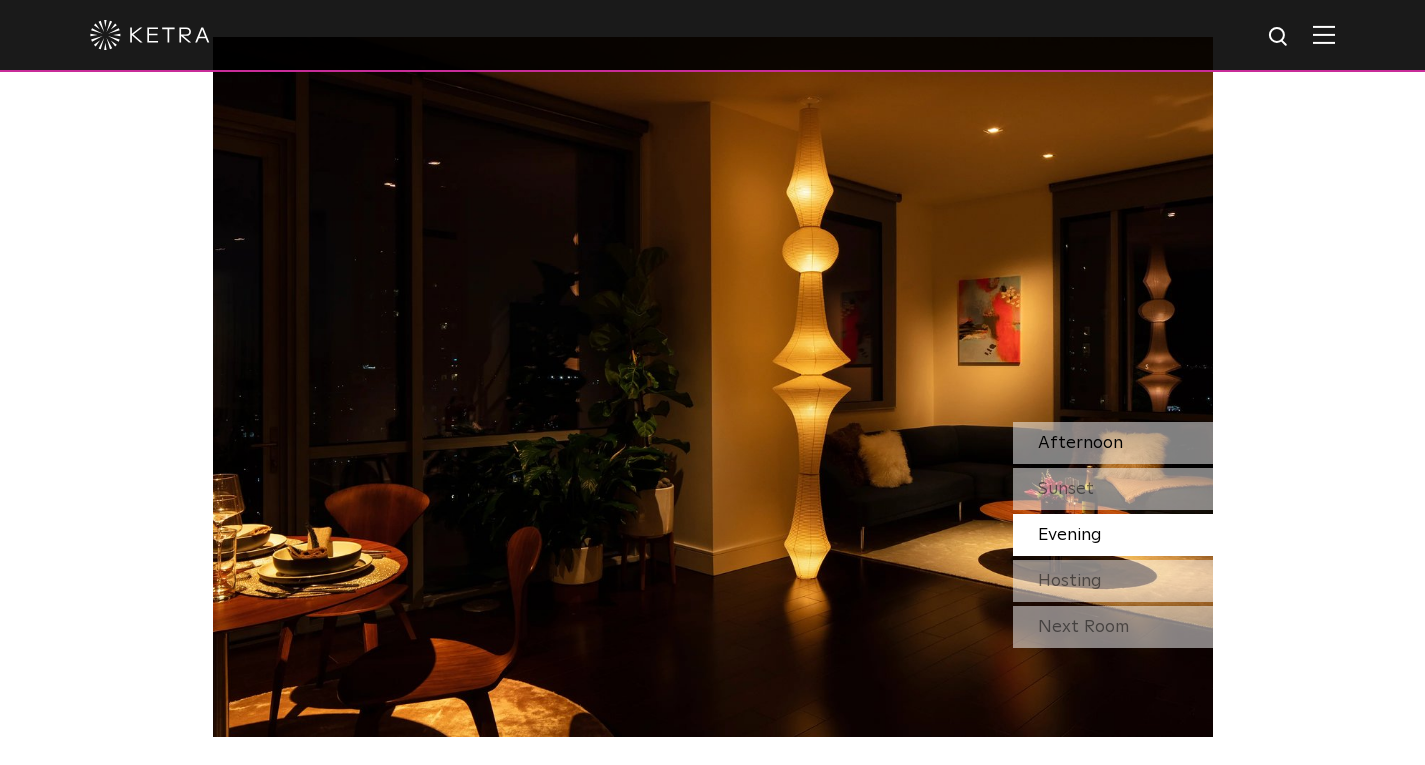 click on "Afternoon" at bounding box center [1113, 443] 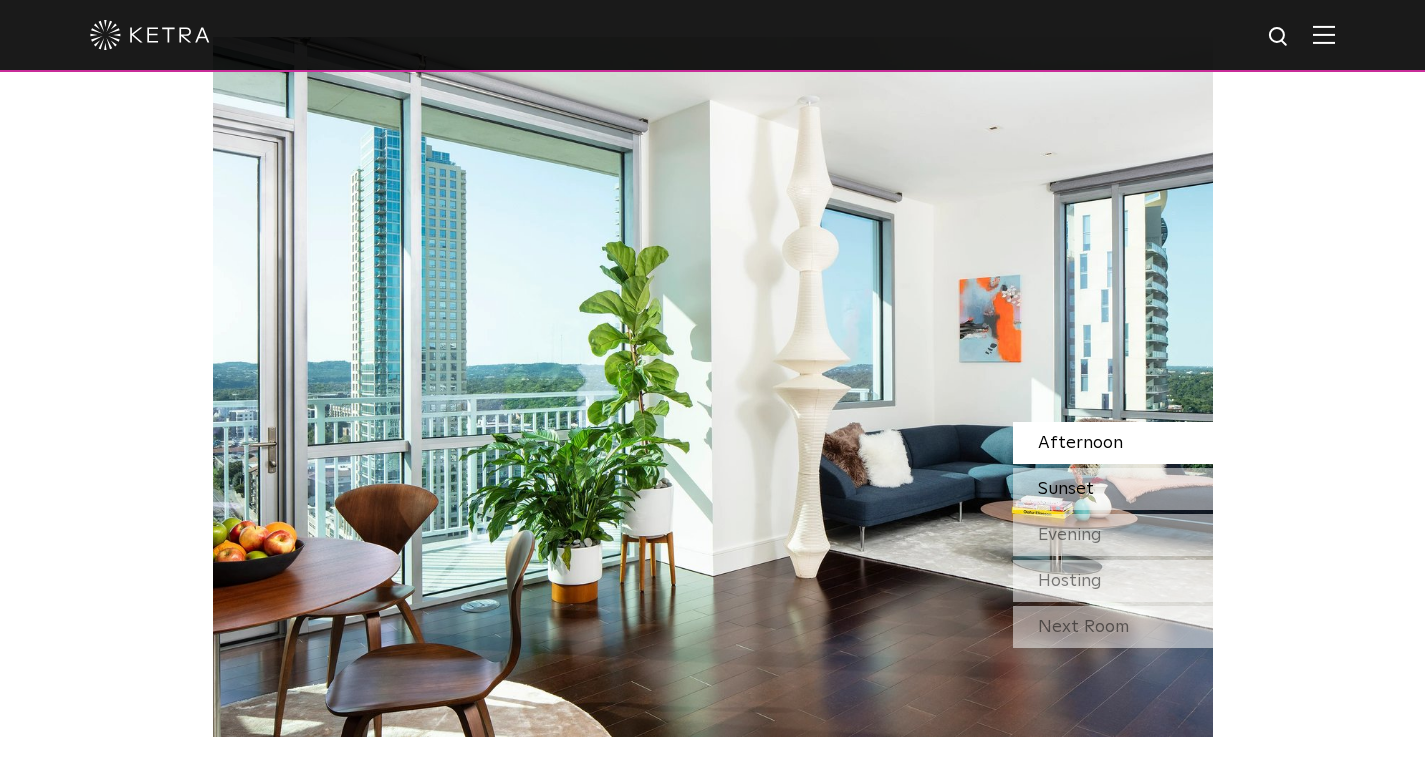 click on "Sunset" at bounding box center [1113, 489] 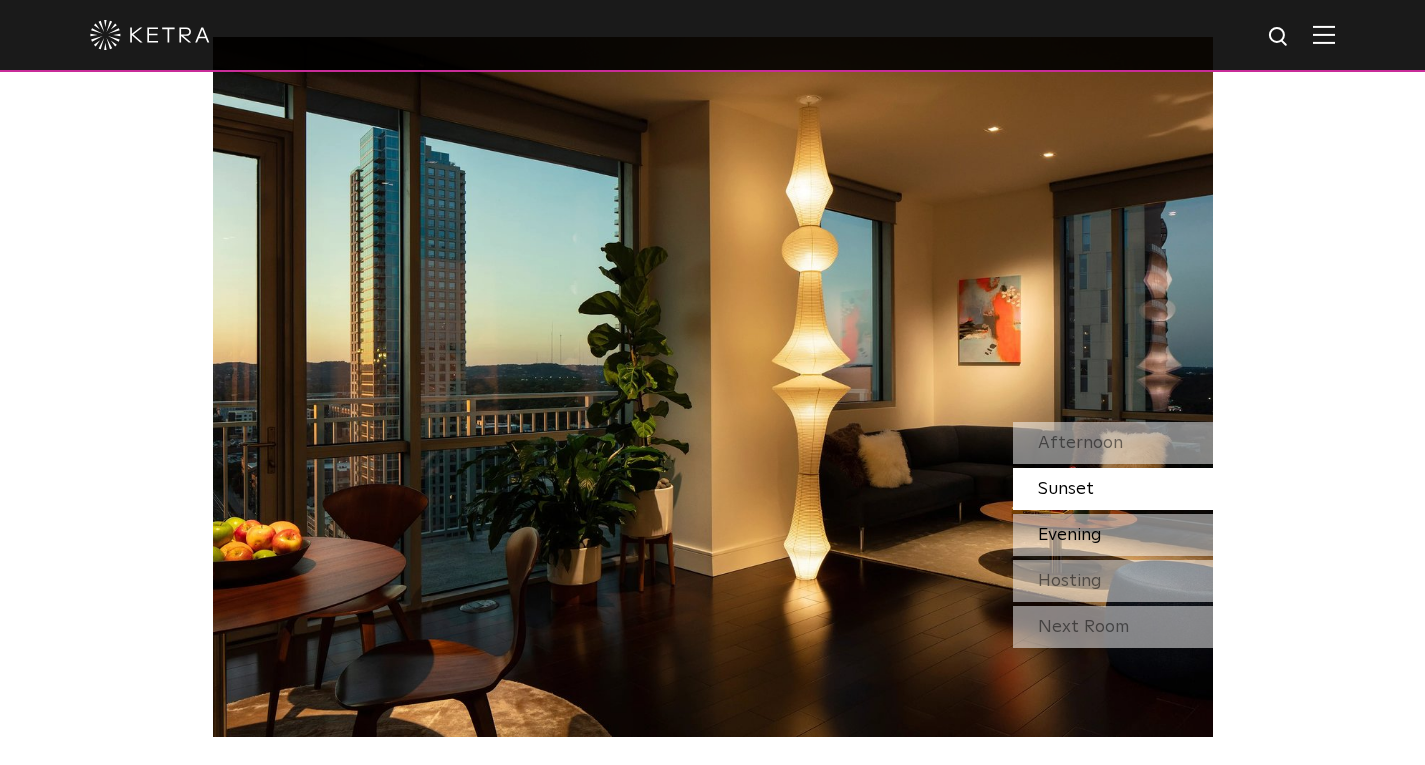 click on "Evening" at bounding box center [1070, 535] 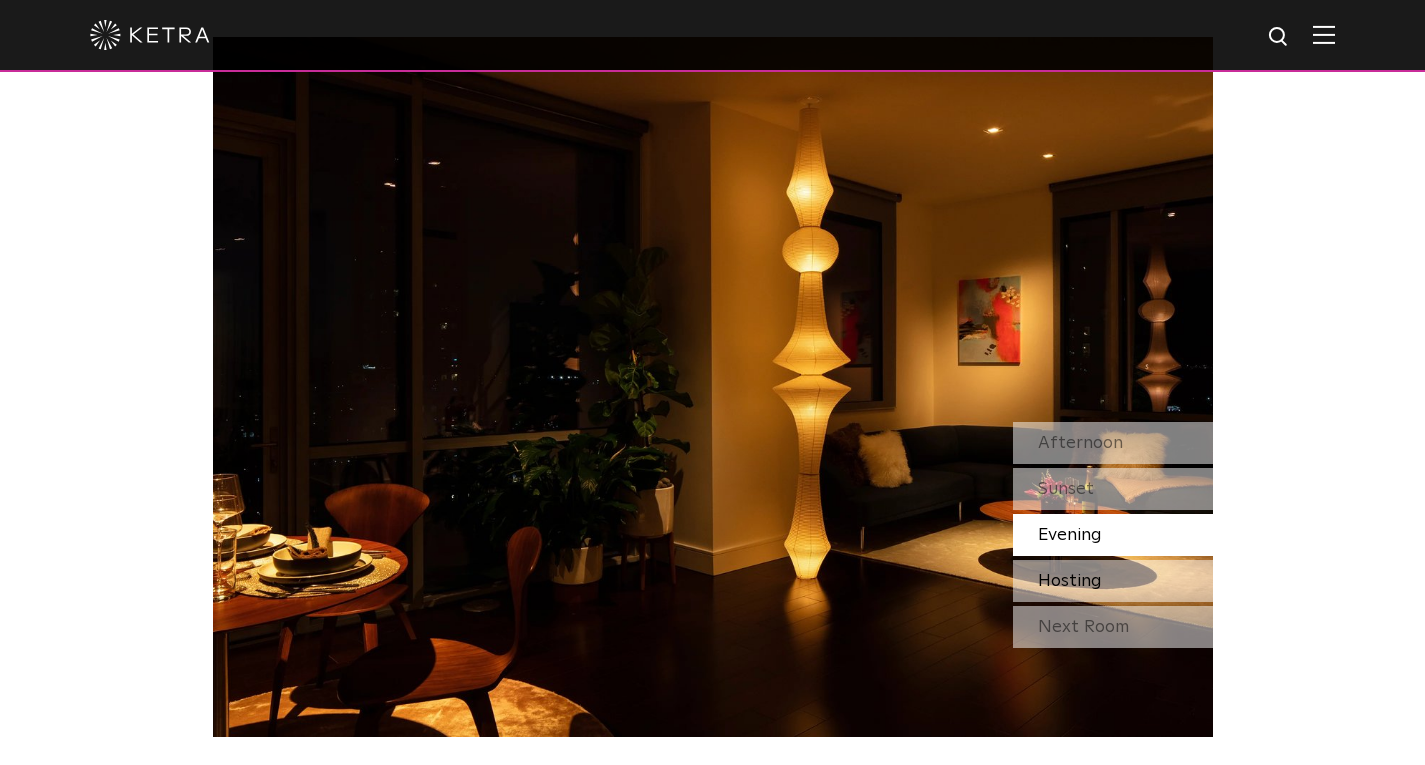 click on "Hosting" at bounding box center (1070, 581) 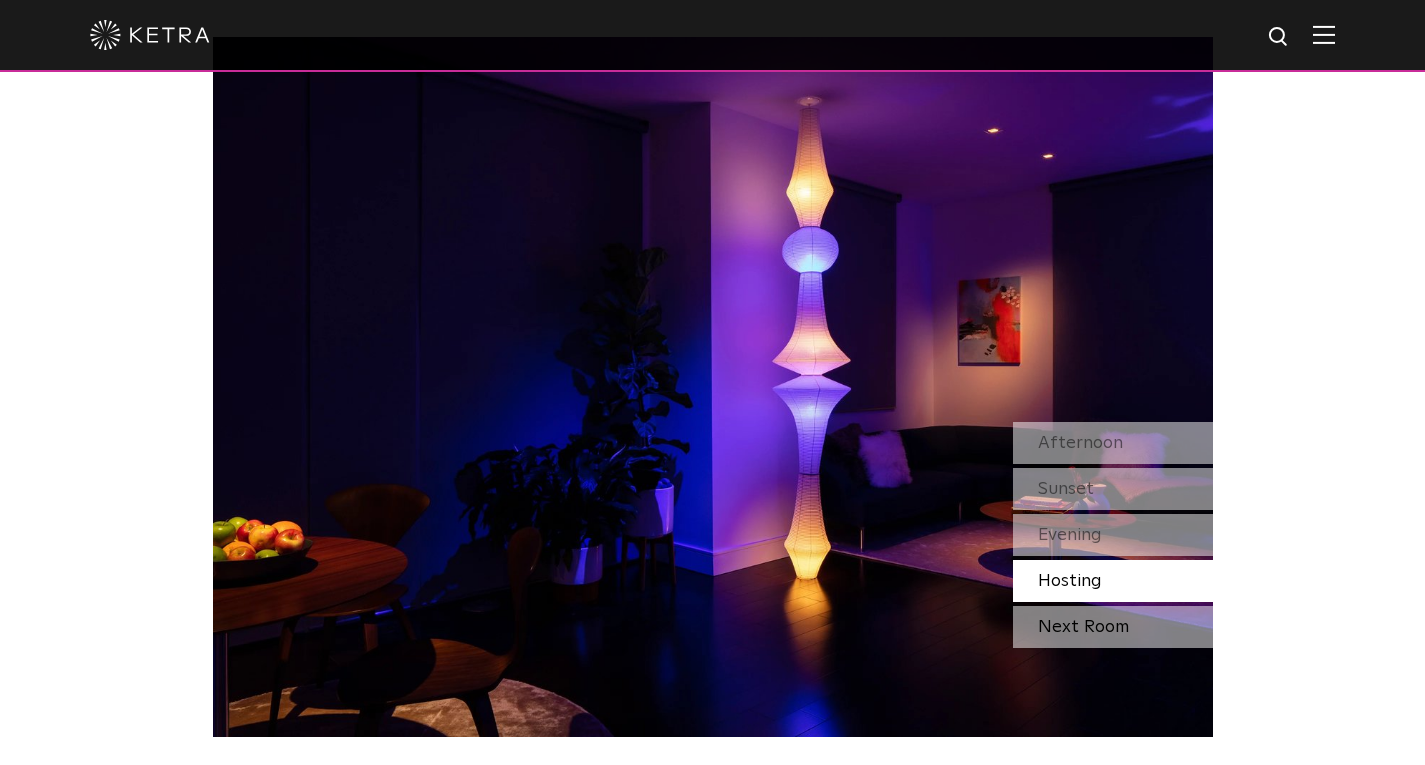 click on "Next Room" at bounding box center (1113, 627) 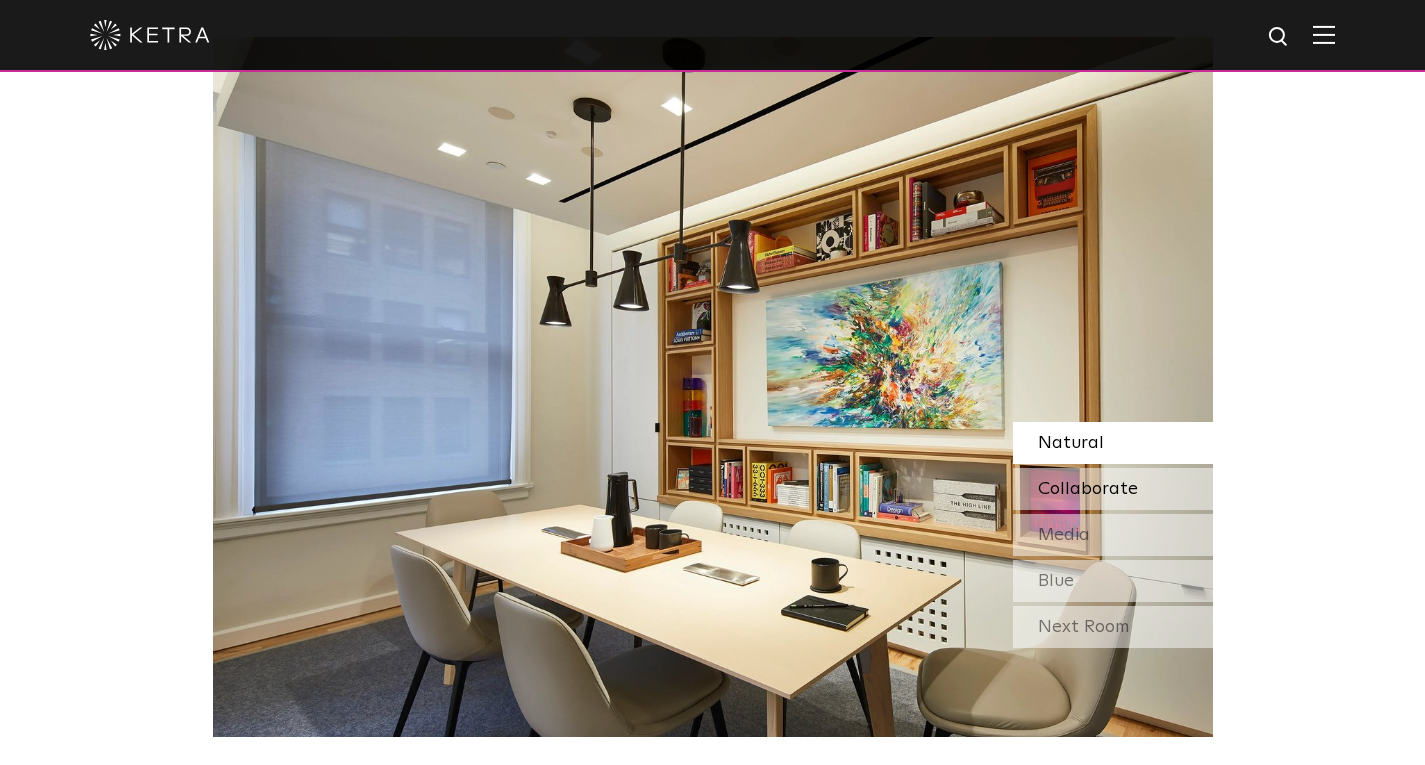 click on "Collaborate" at bounding box center [1088, 489] 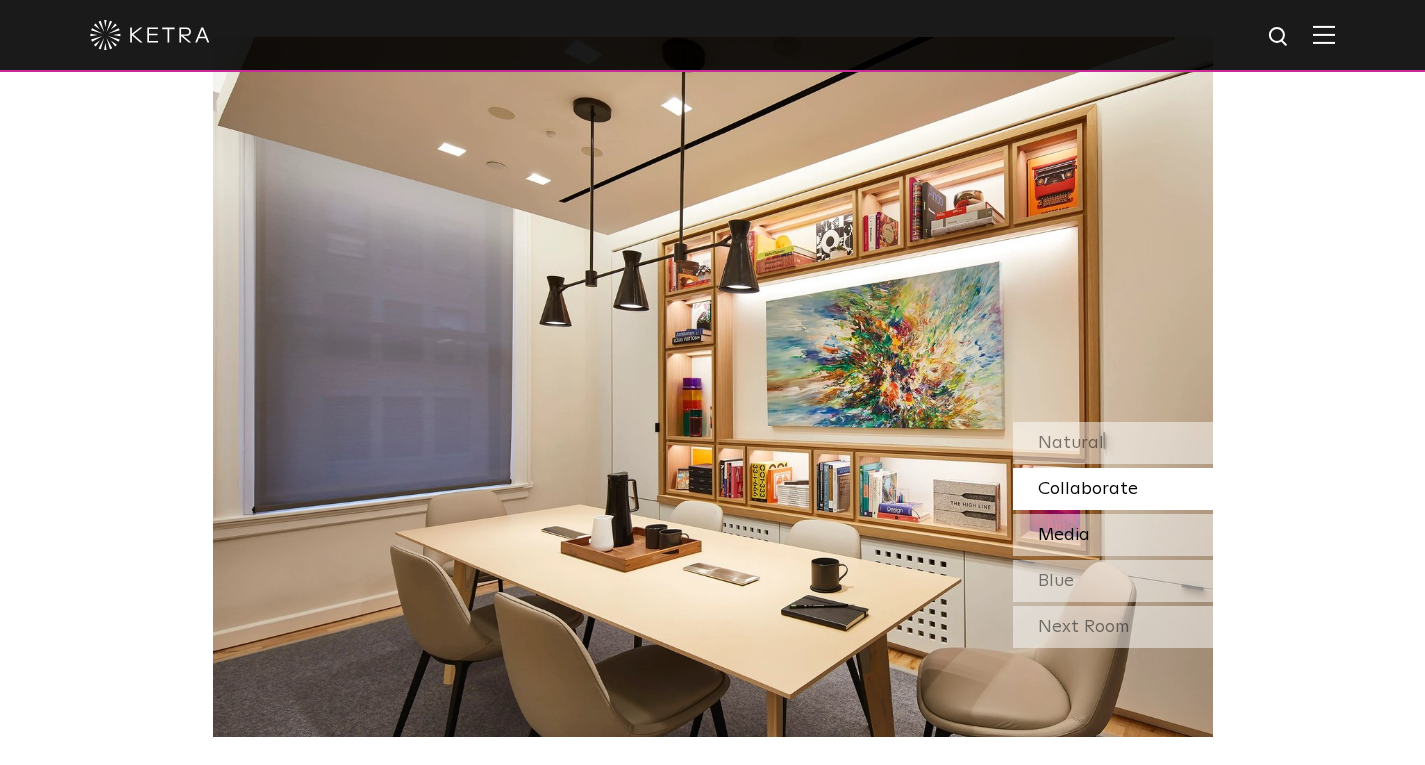 click on "Media" at bounding box center (1113, 535) 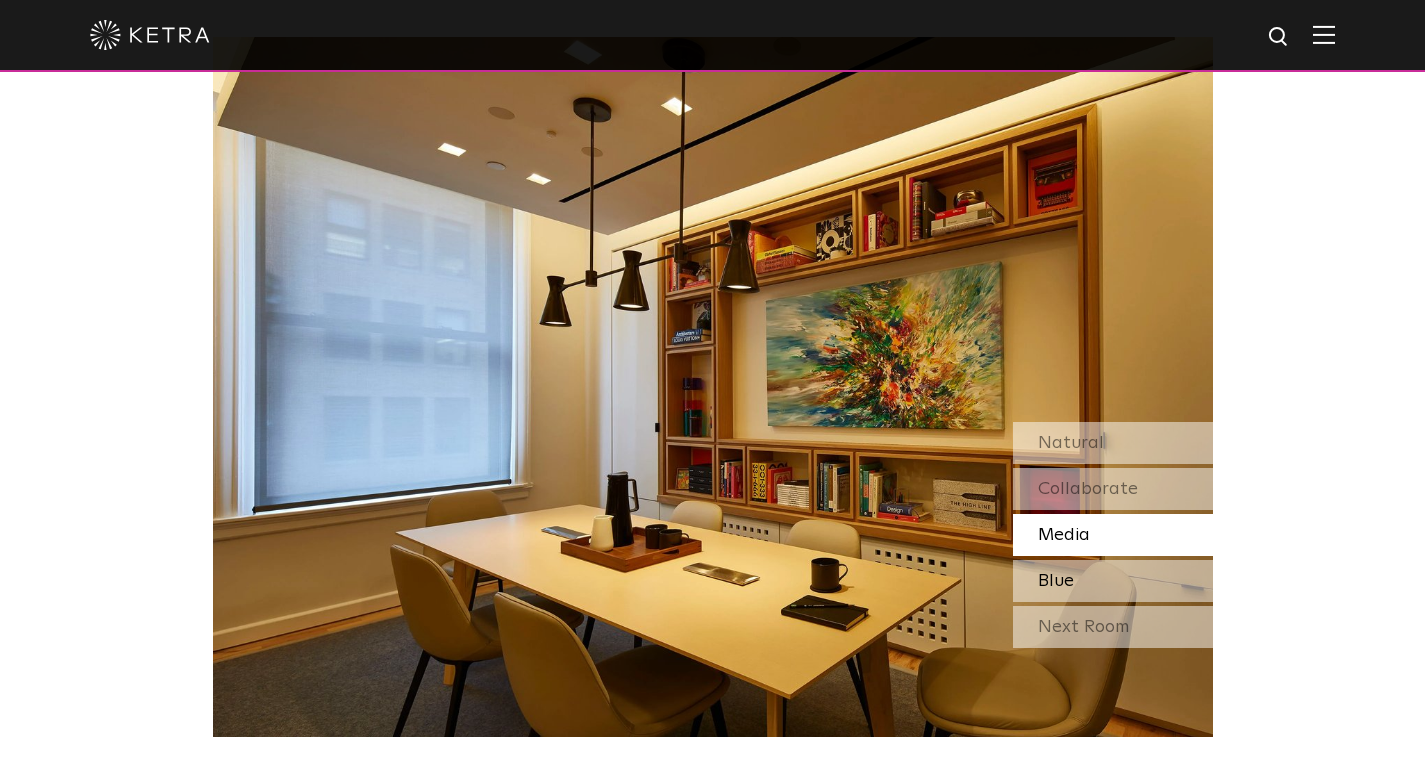 click on "Blue" at bounding box center (1113, 581) 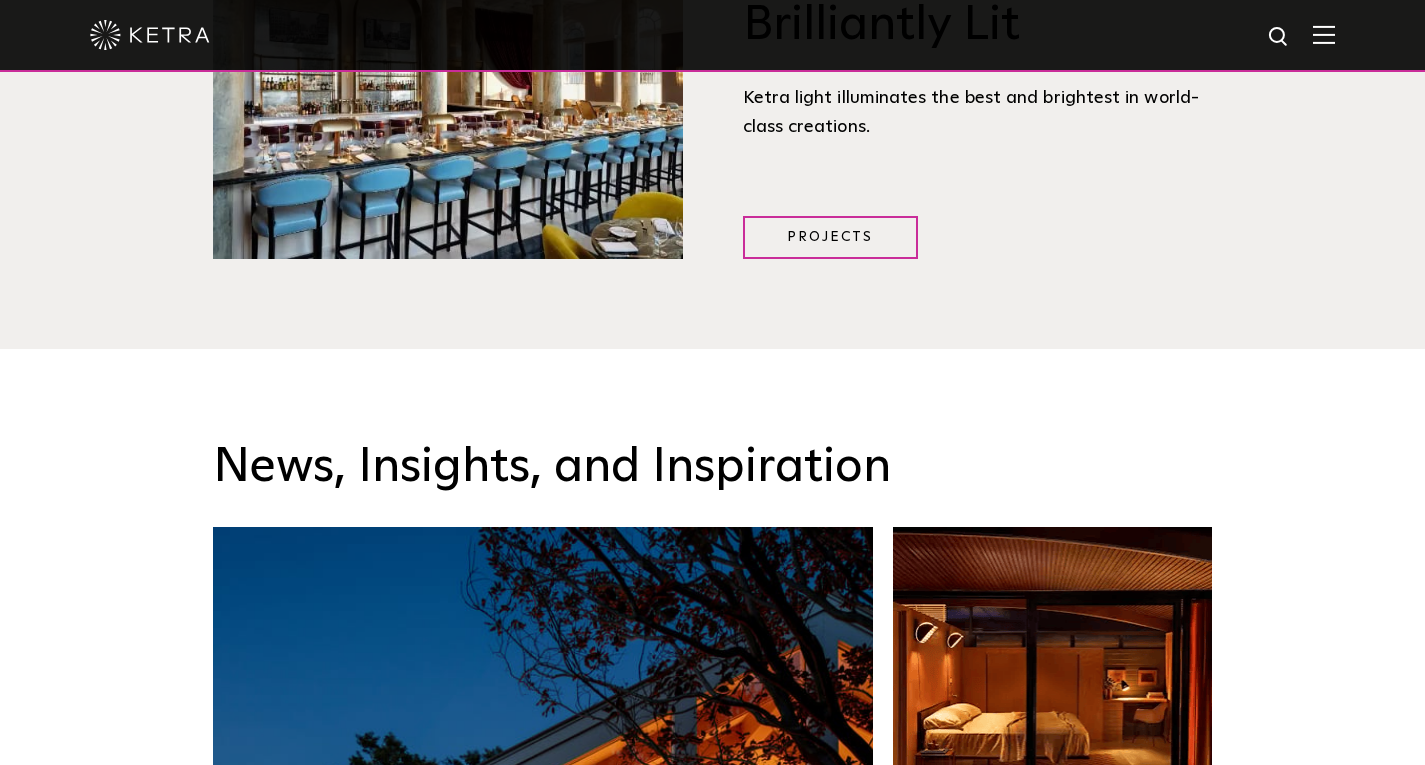 scroll, scrollTop: 2637, scrollLeft: 0, axis: vertical 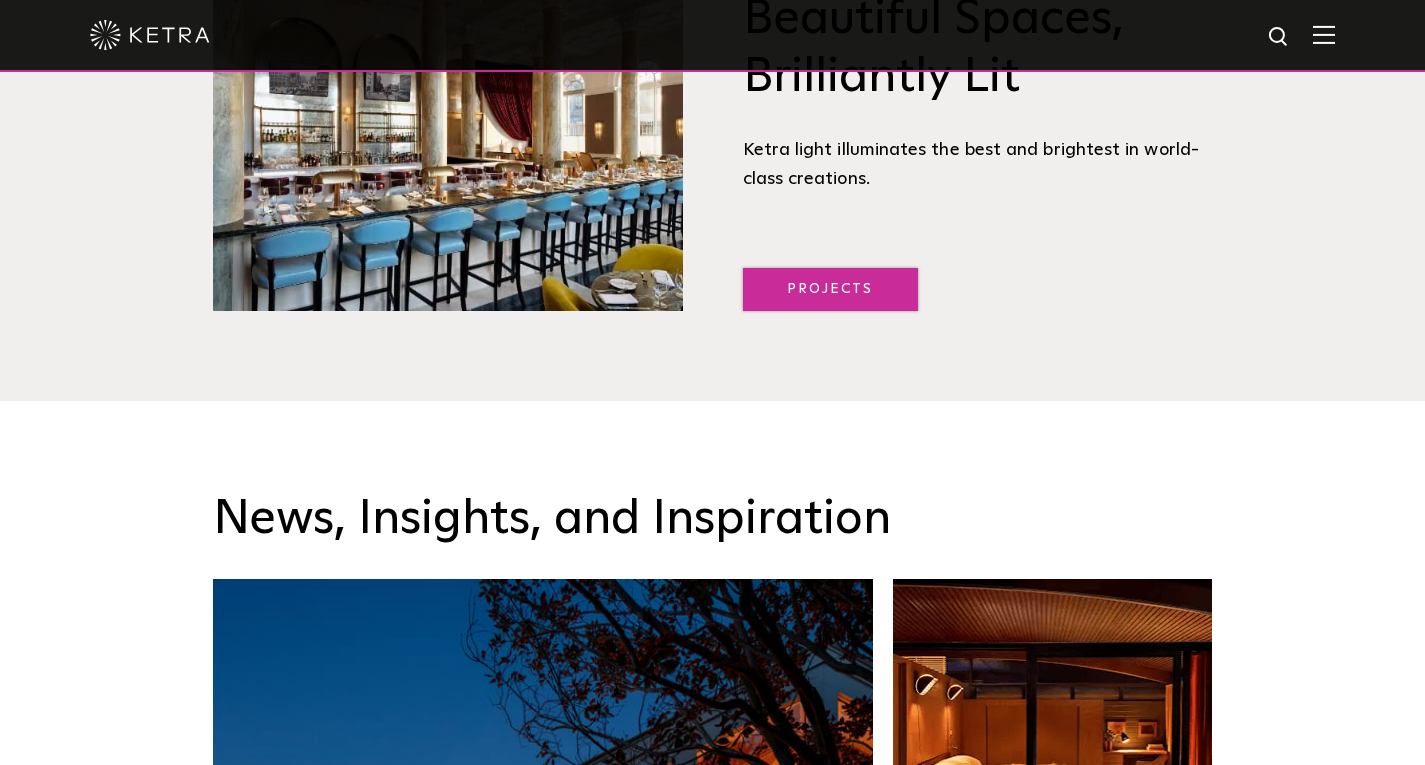 click on "Projects" at bounding box center [830, 289] 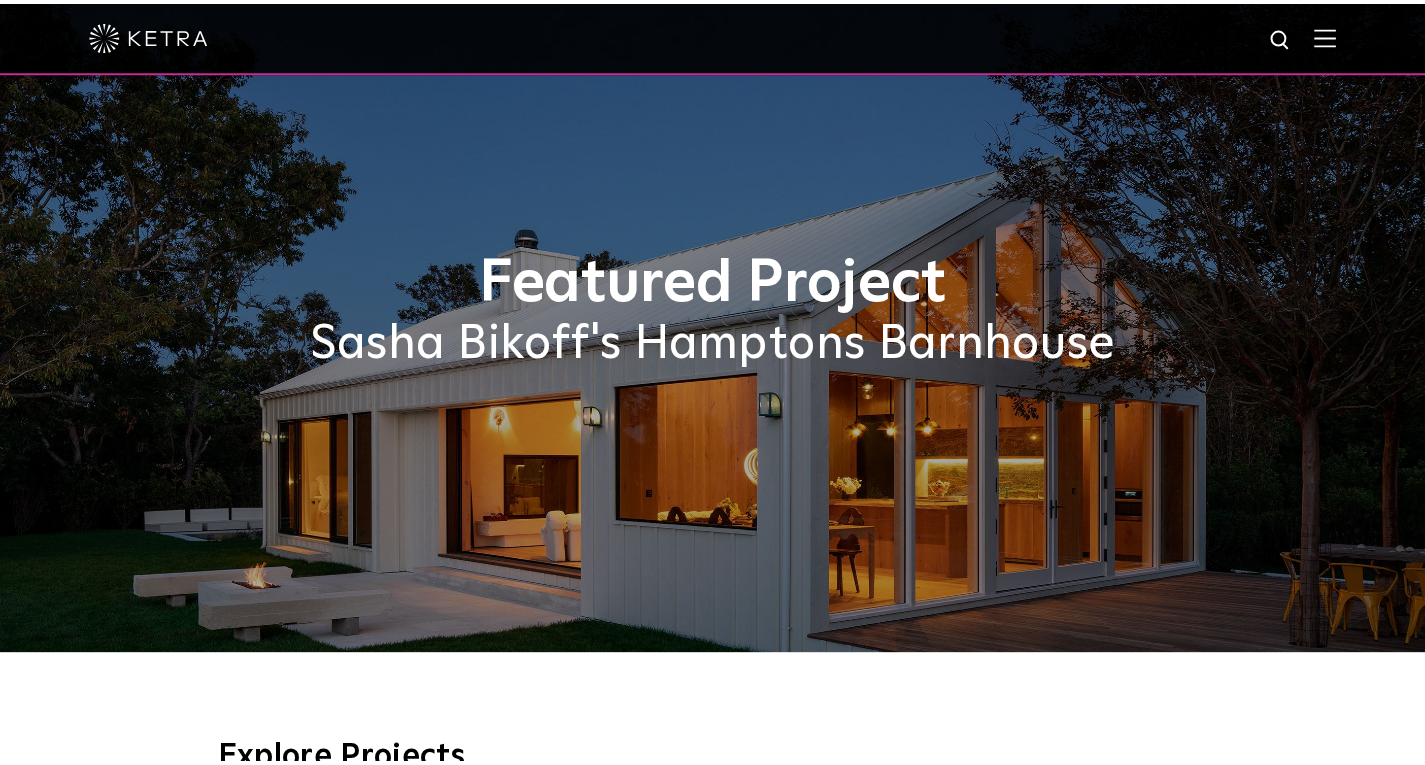 scroll, scrollTop: 0, scrollLeft: 0, axis: both 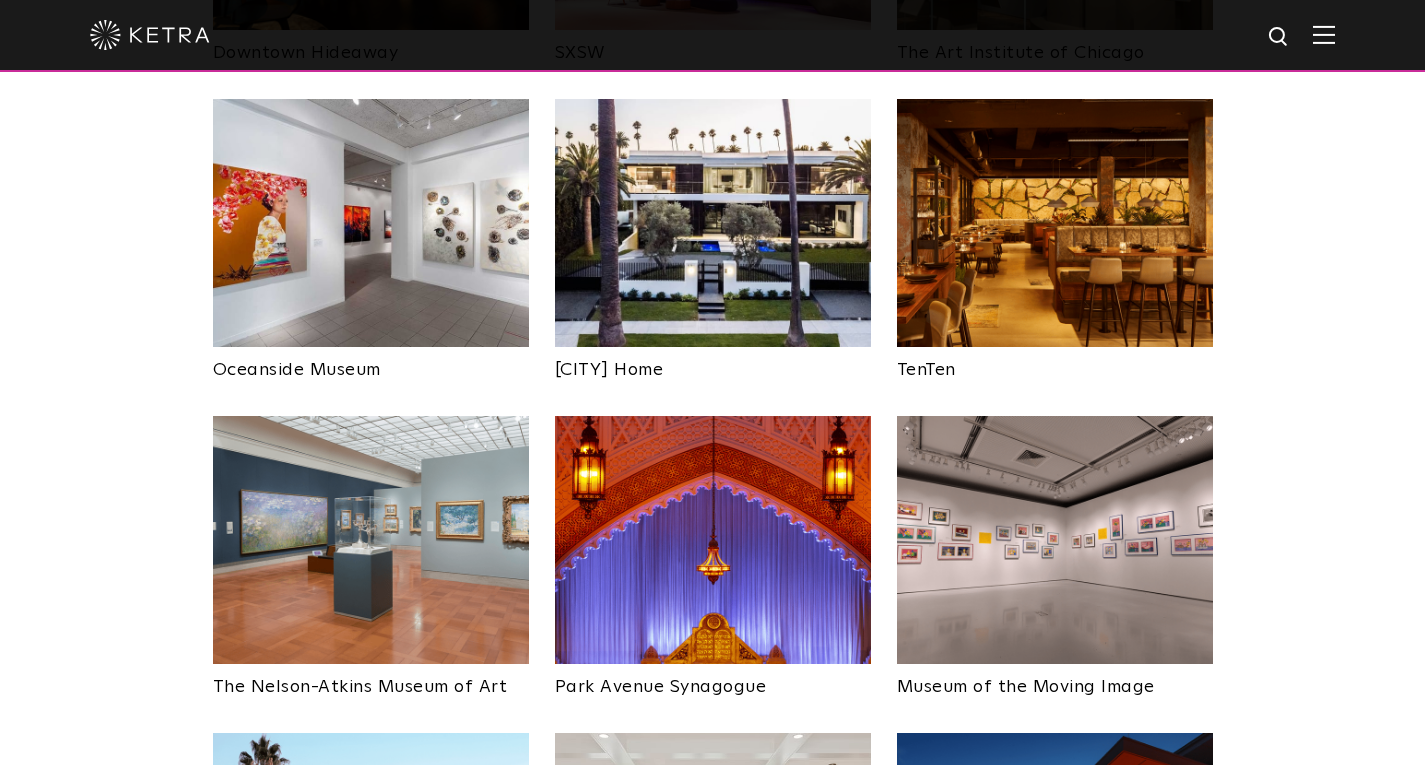 click on "TenTen" at bounding box center (1055, 250) 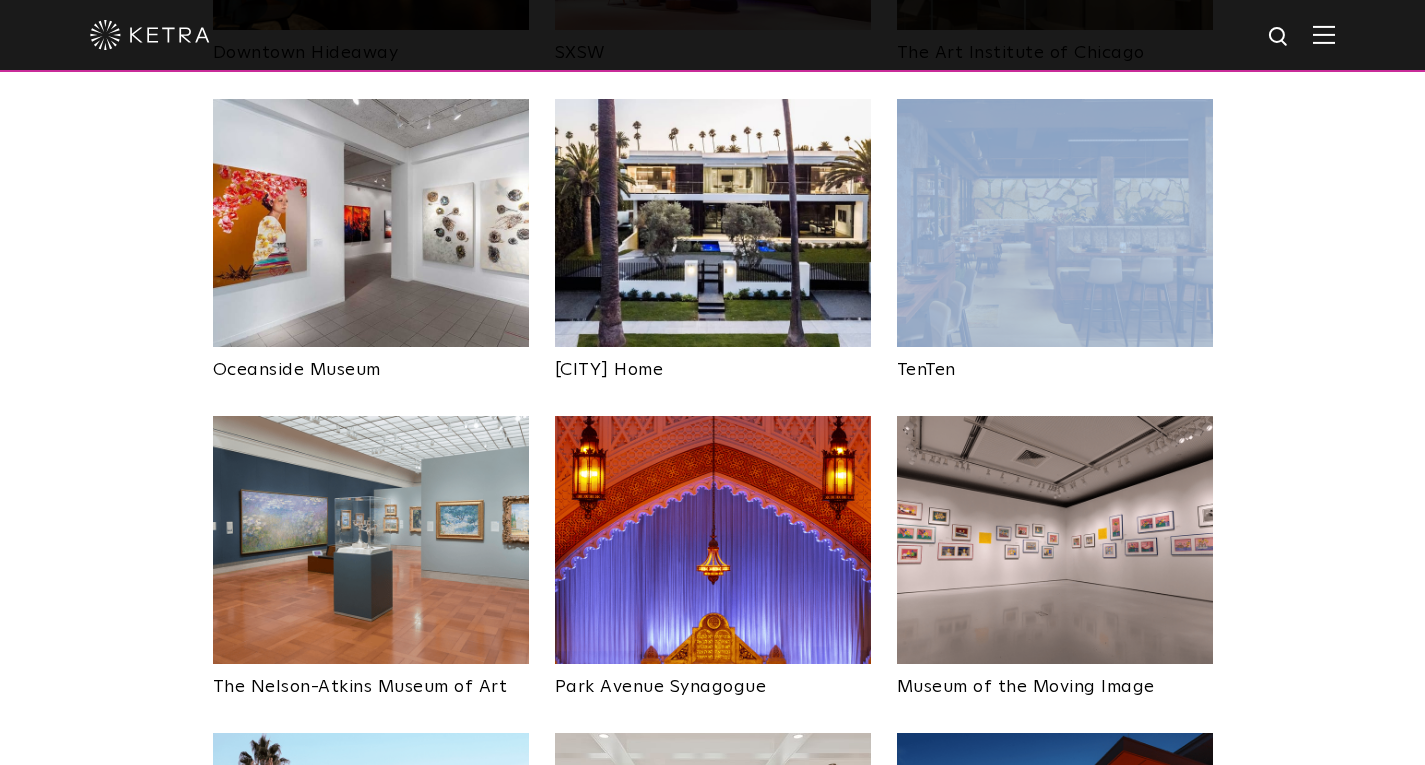 click on "TenTen" at bounding box center (1055, 250) 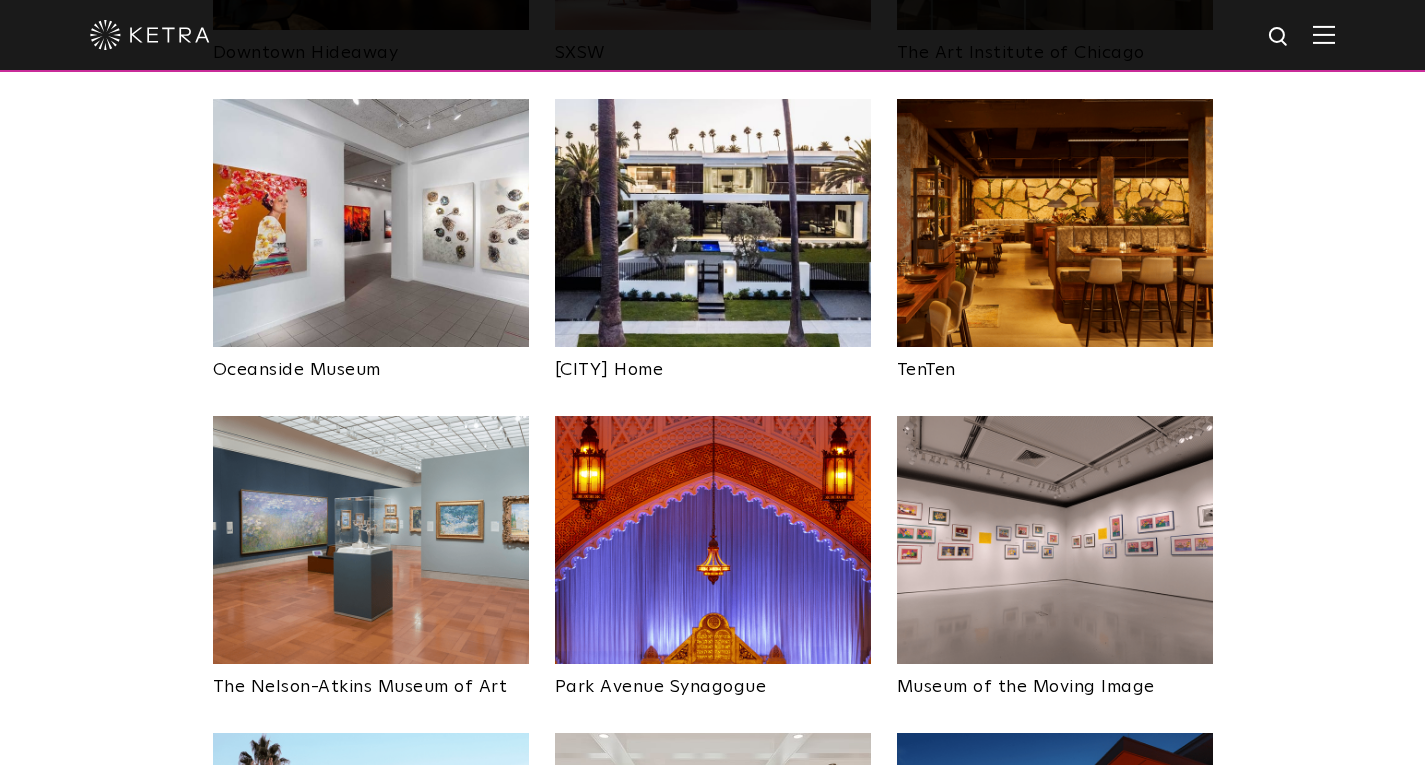 click on "TenTen" at bounding box center [1055, 250] 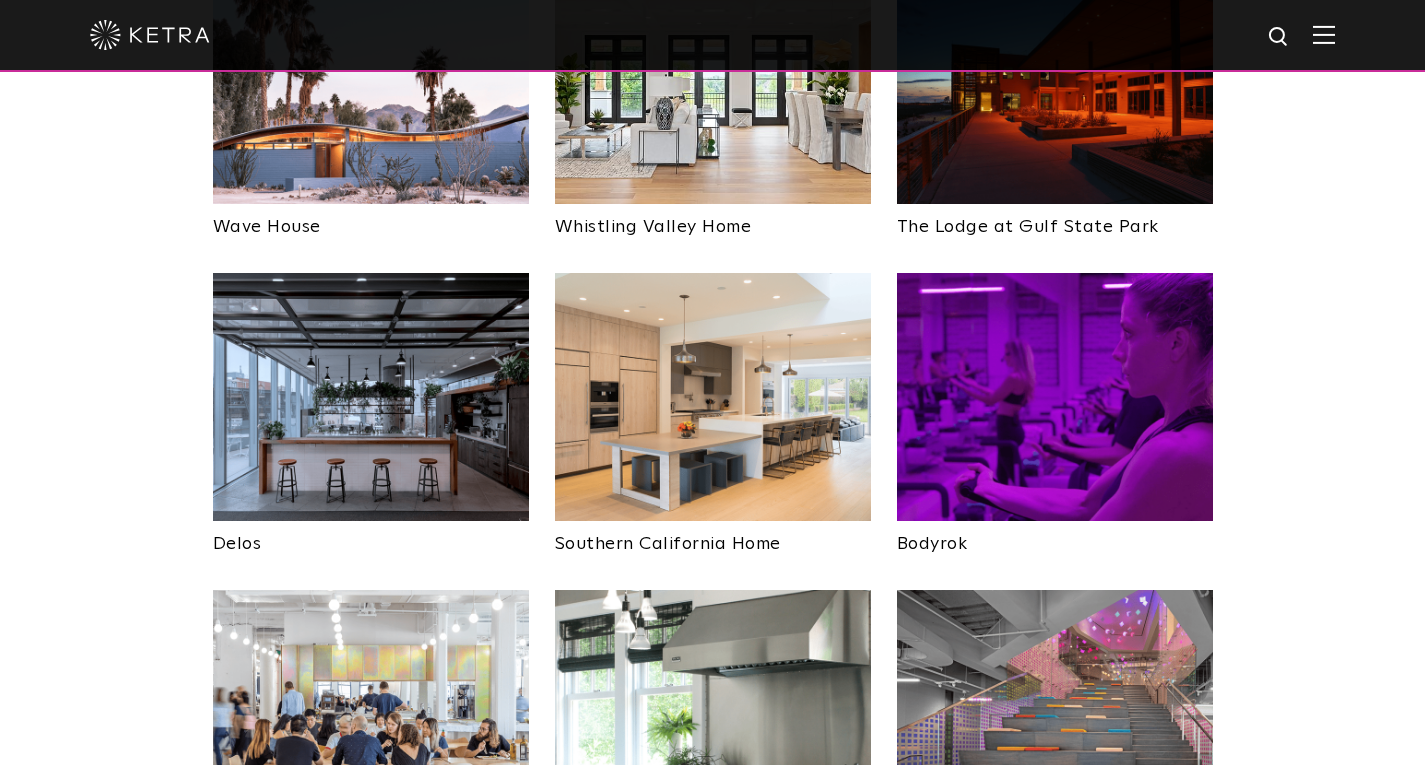 scroll, scrollTop: 2841, scrollLeft: 0, axis: vertical 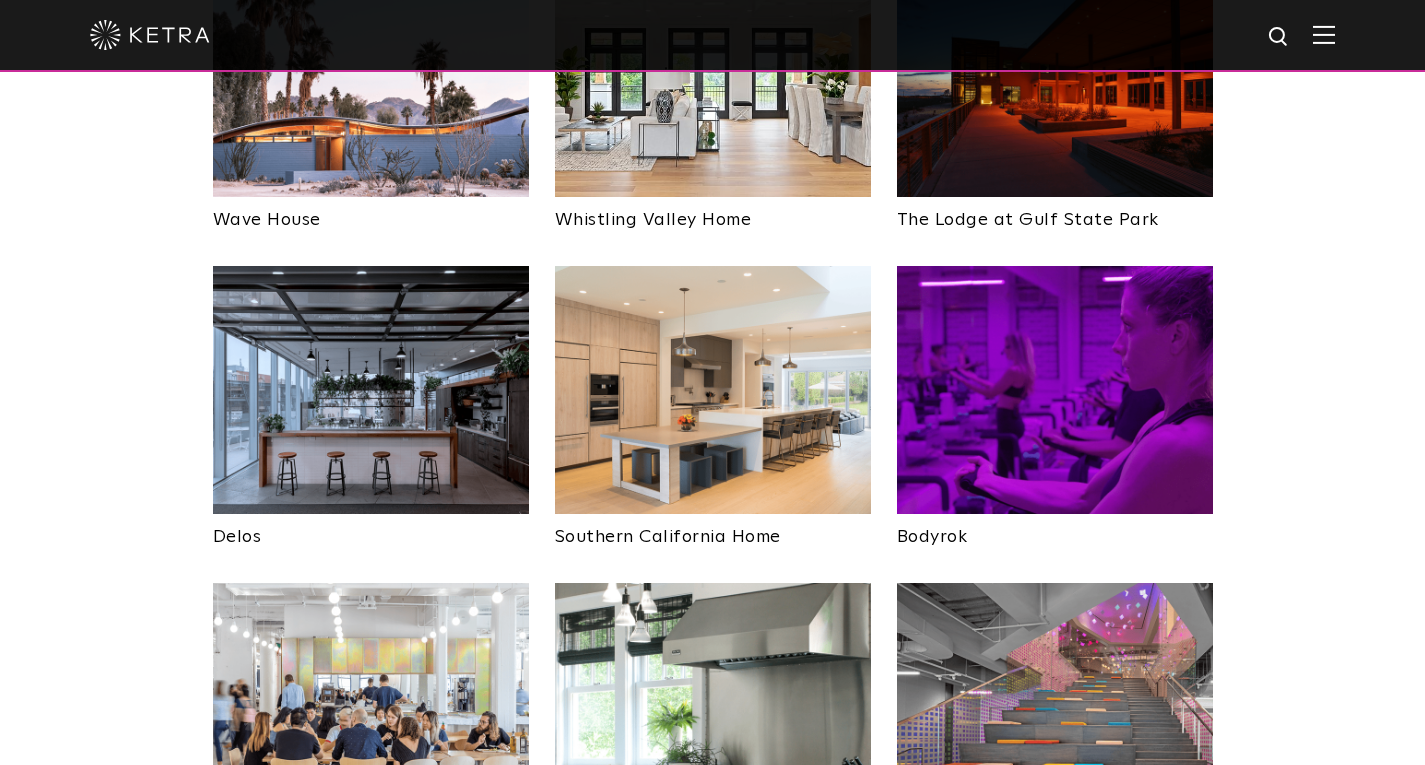 click at bounding box center [713, 390] 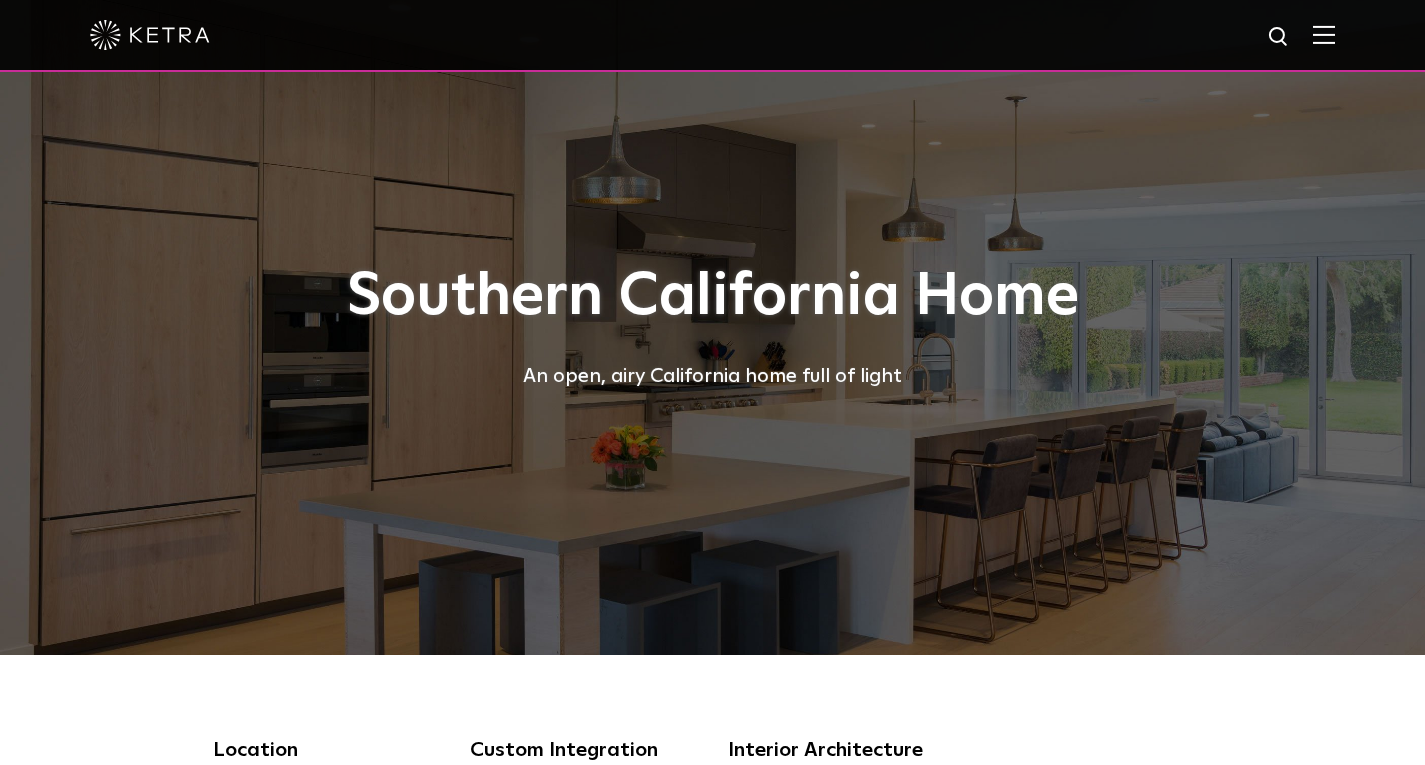 scroll, scrollTop: 0, scrollLeft: 0, axis: both 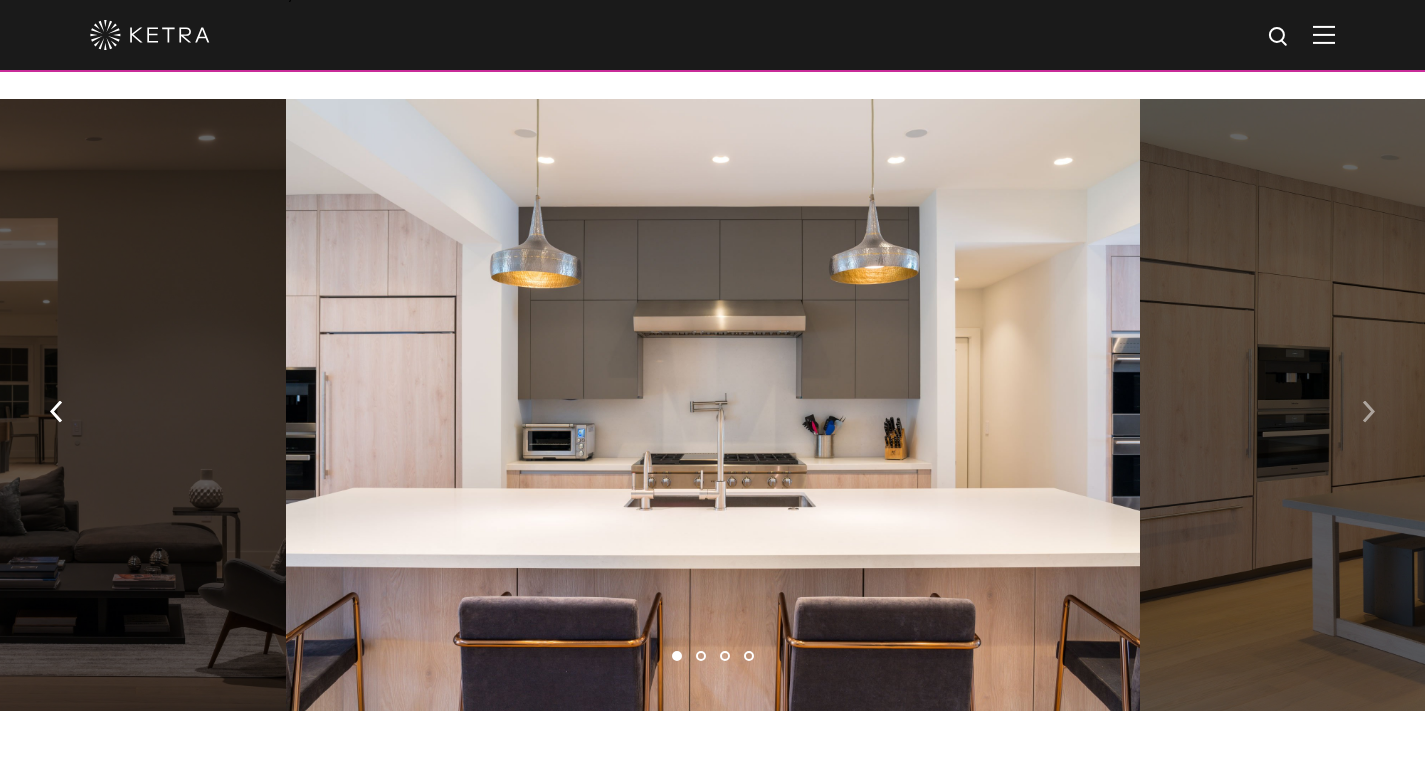 click at bounding box center (1368, 409) 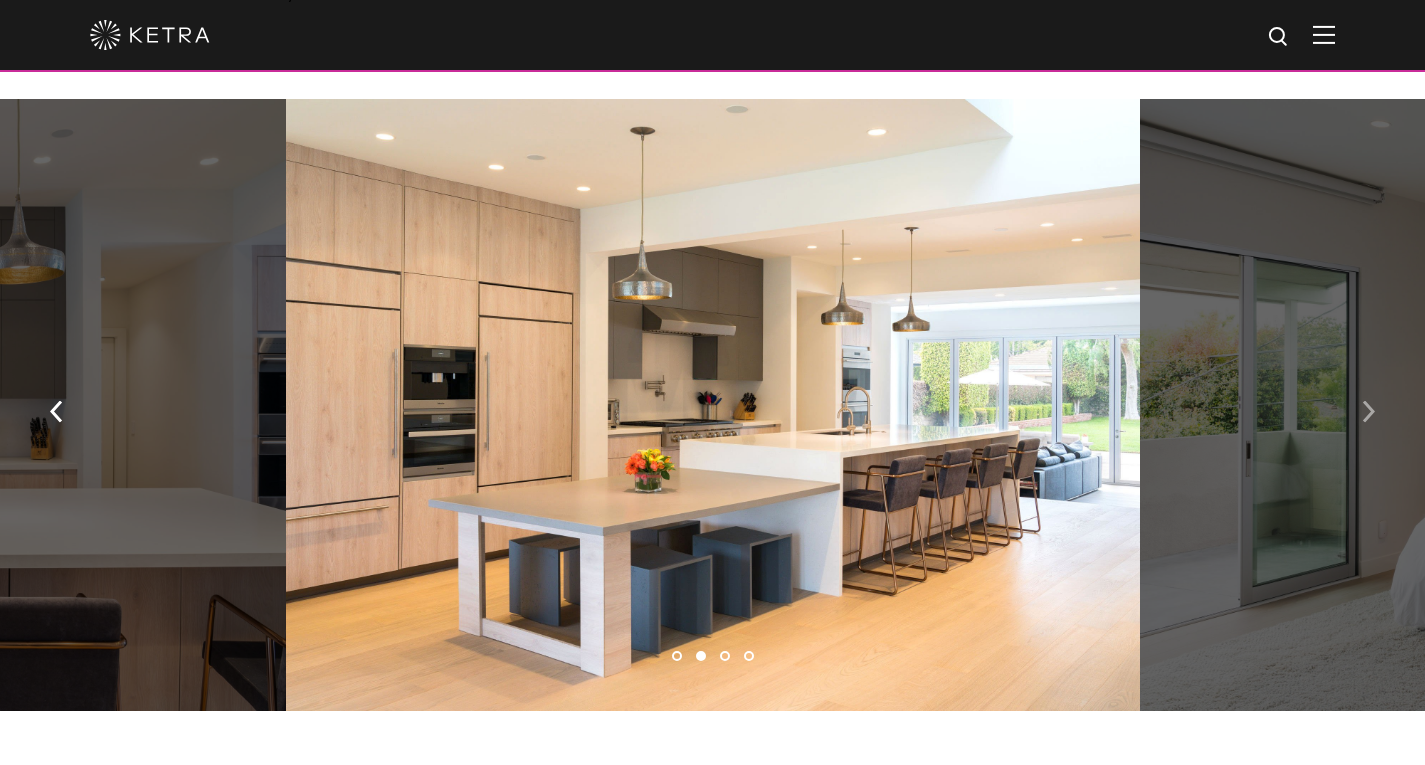 click at bounding box center (1368, 409) 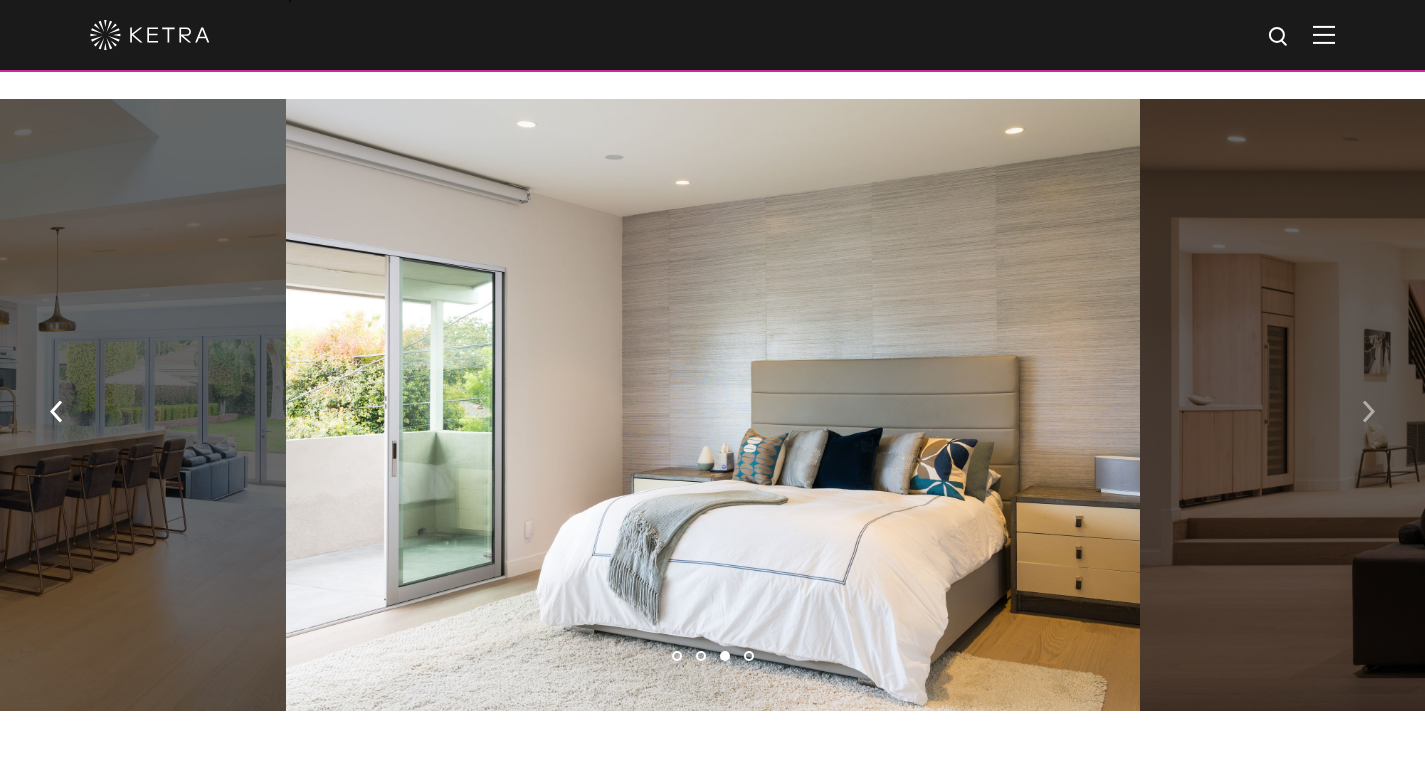 click at bounding box center (1368, 409) 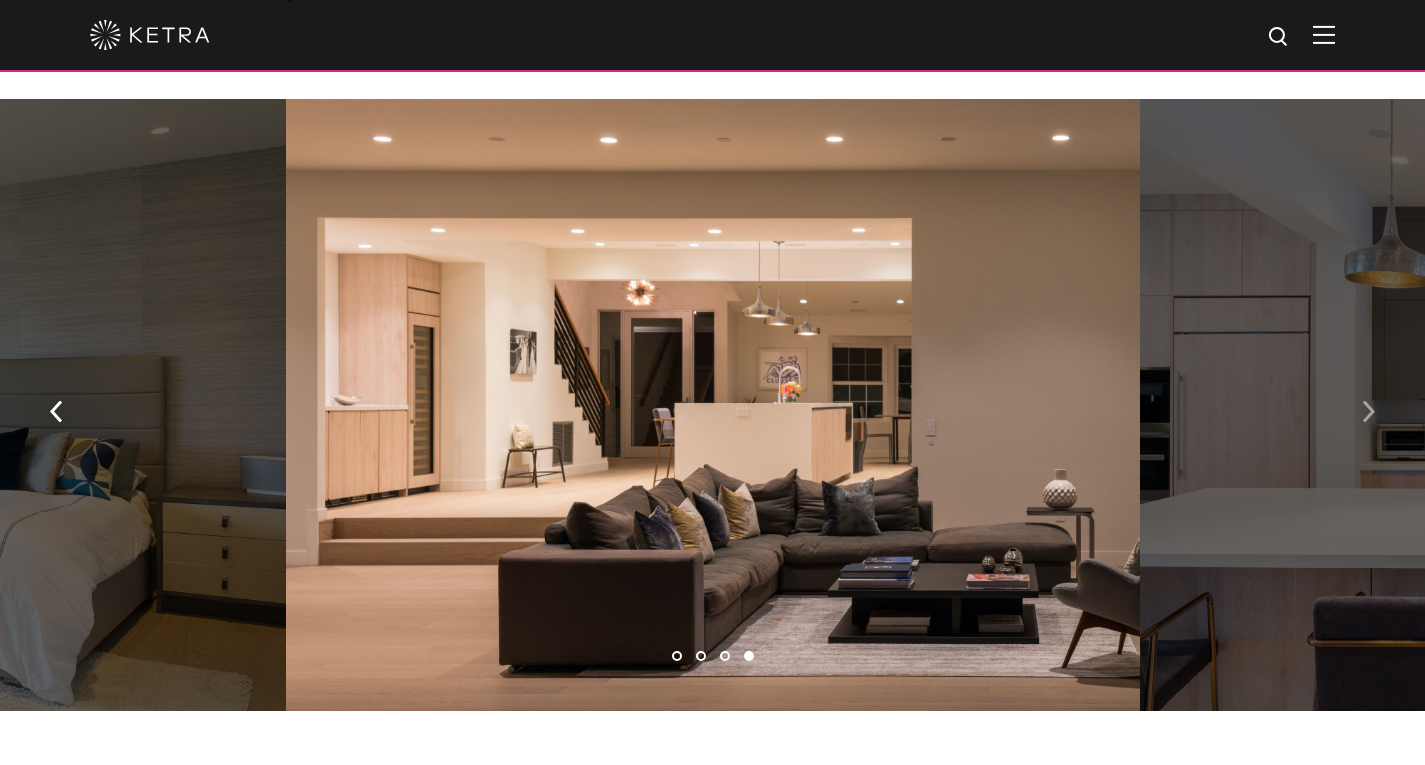 click at bounding box center (1368, 409) 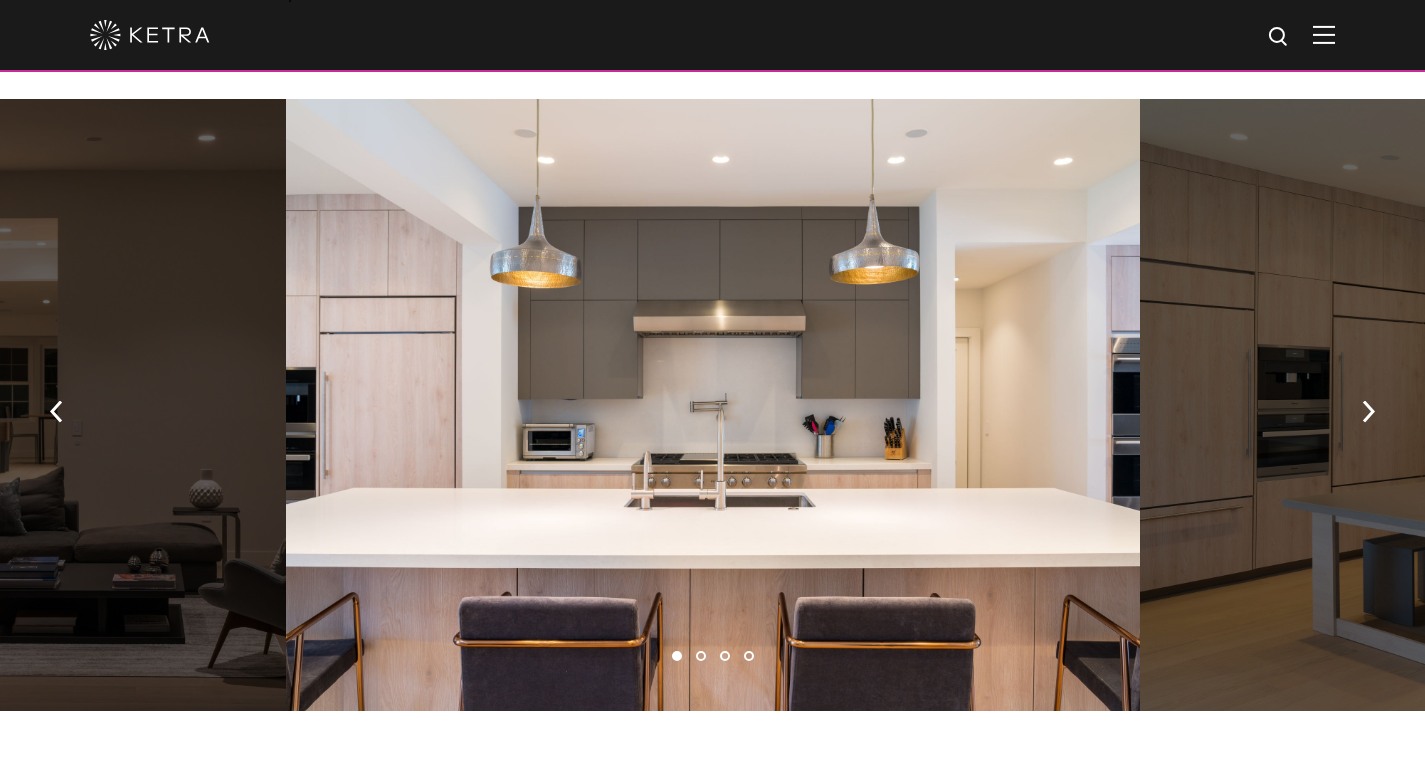 click at bounding box center [1567, 405] 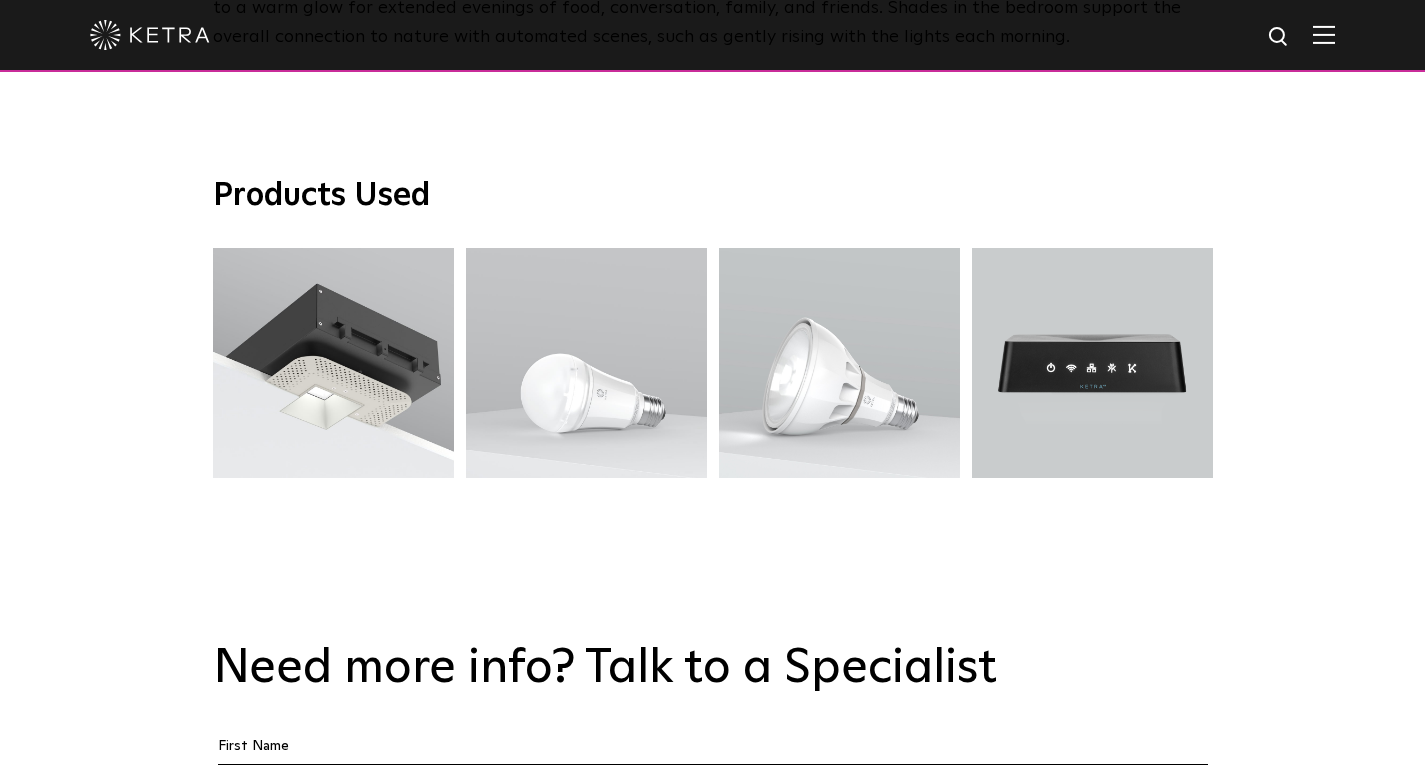 scroll, scrollTop: 3134, scrollLeft: 0, axis: vertical 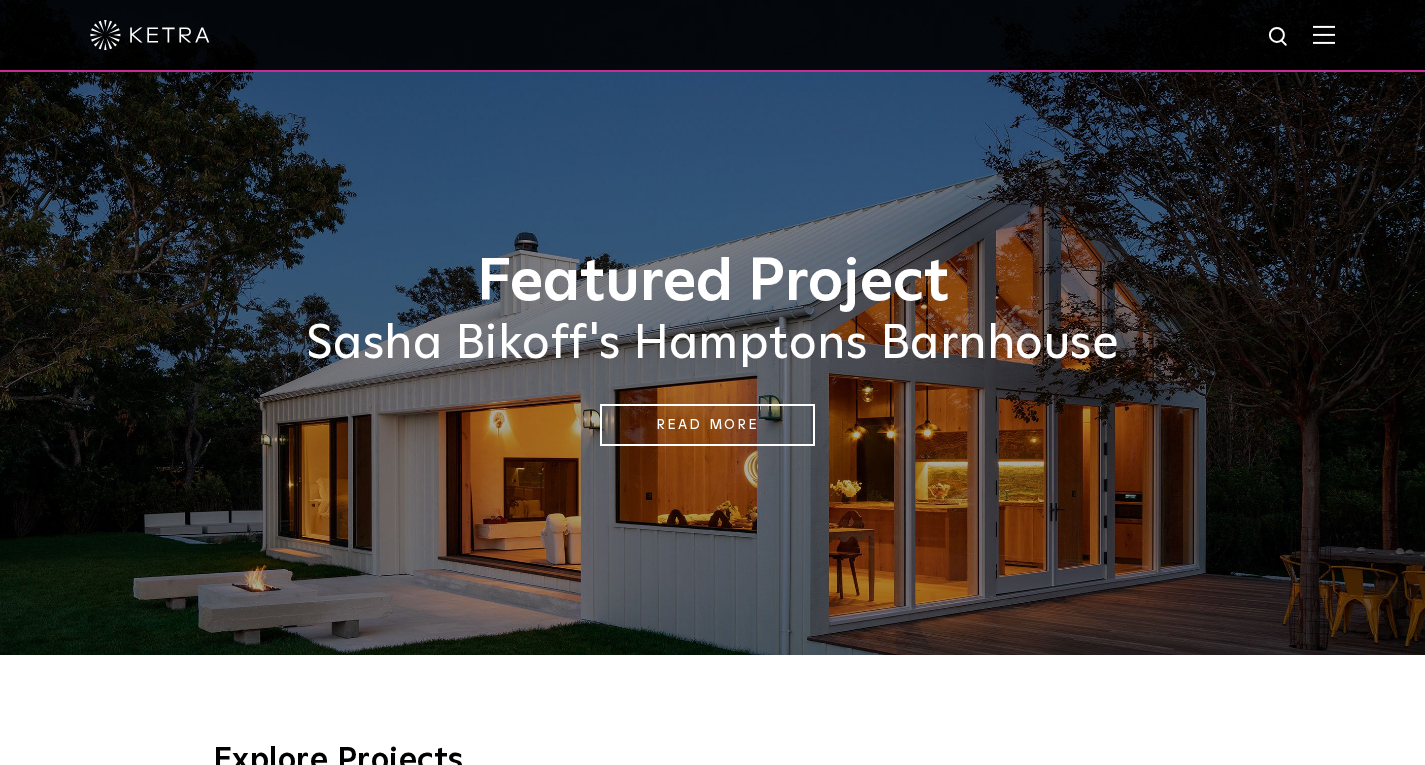 click at bounding box center (1324, 34) 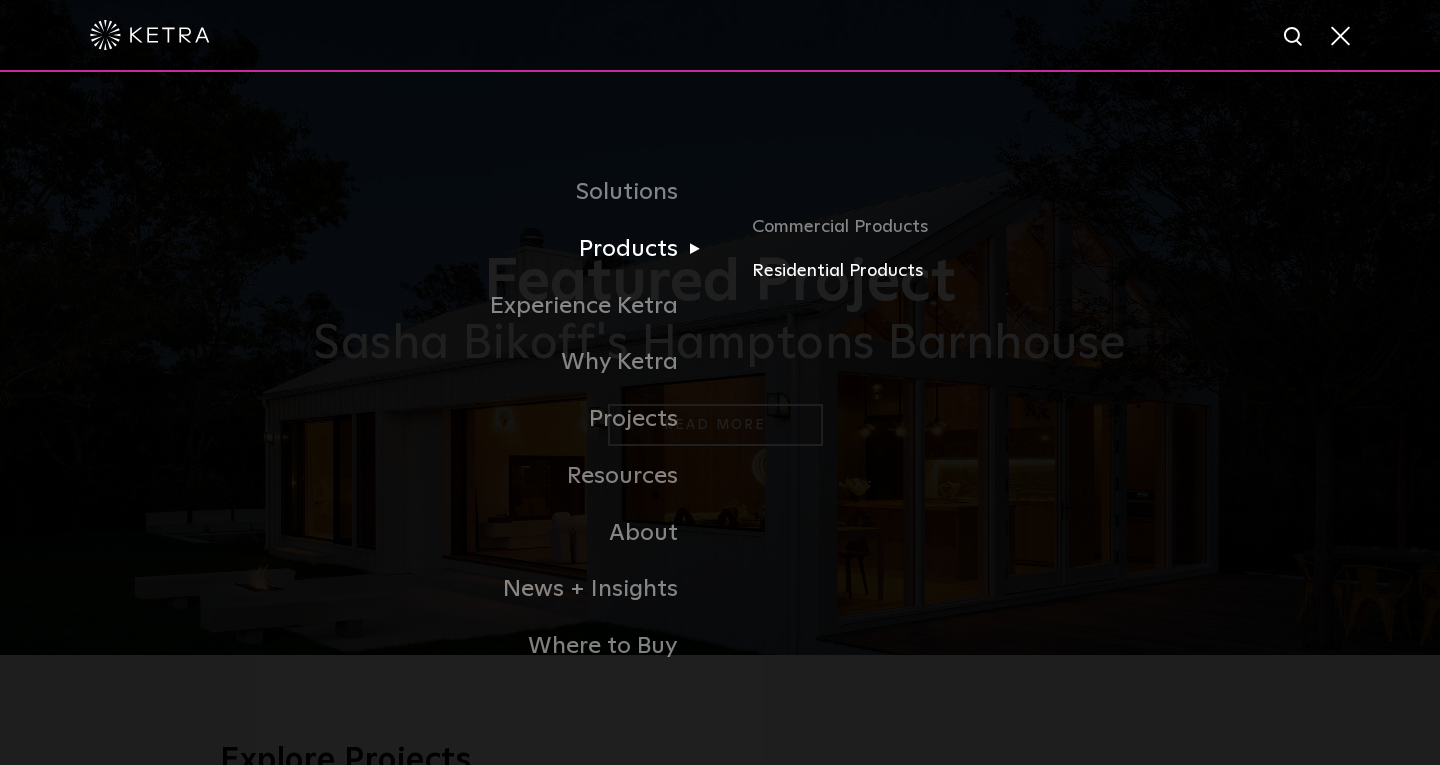 click on "Residential Products" at bounding box center [986, 271] 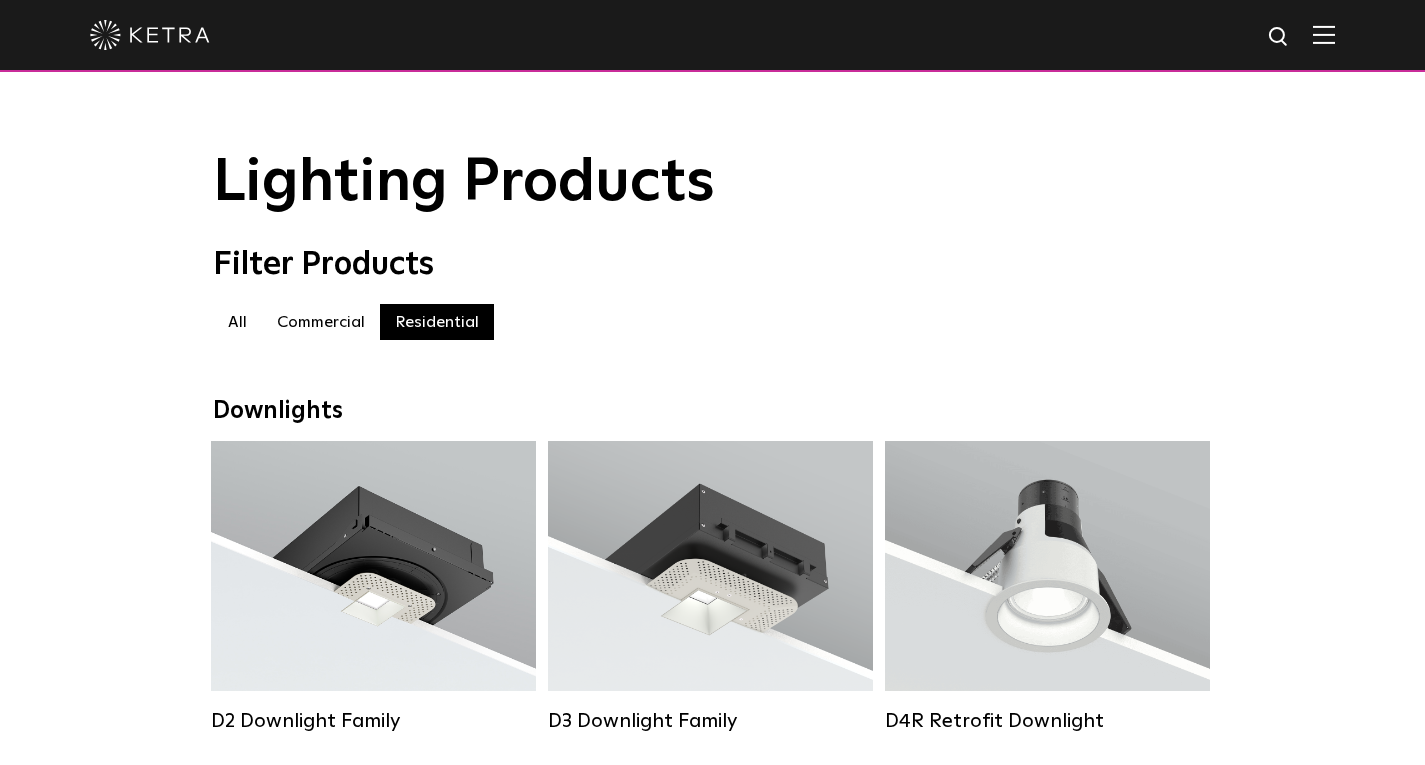 scroll, scrollTop: 0, scrollLeft: 0, axis: both 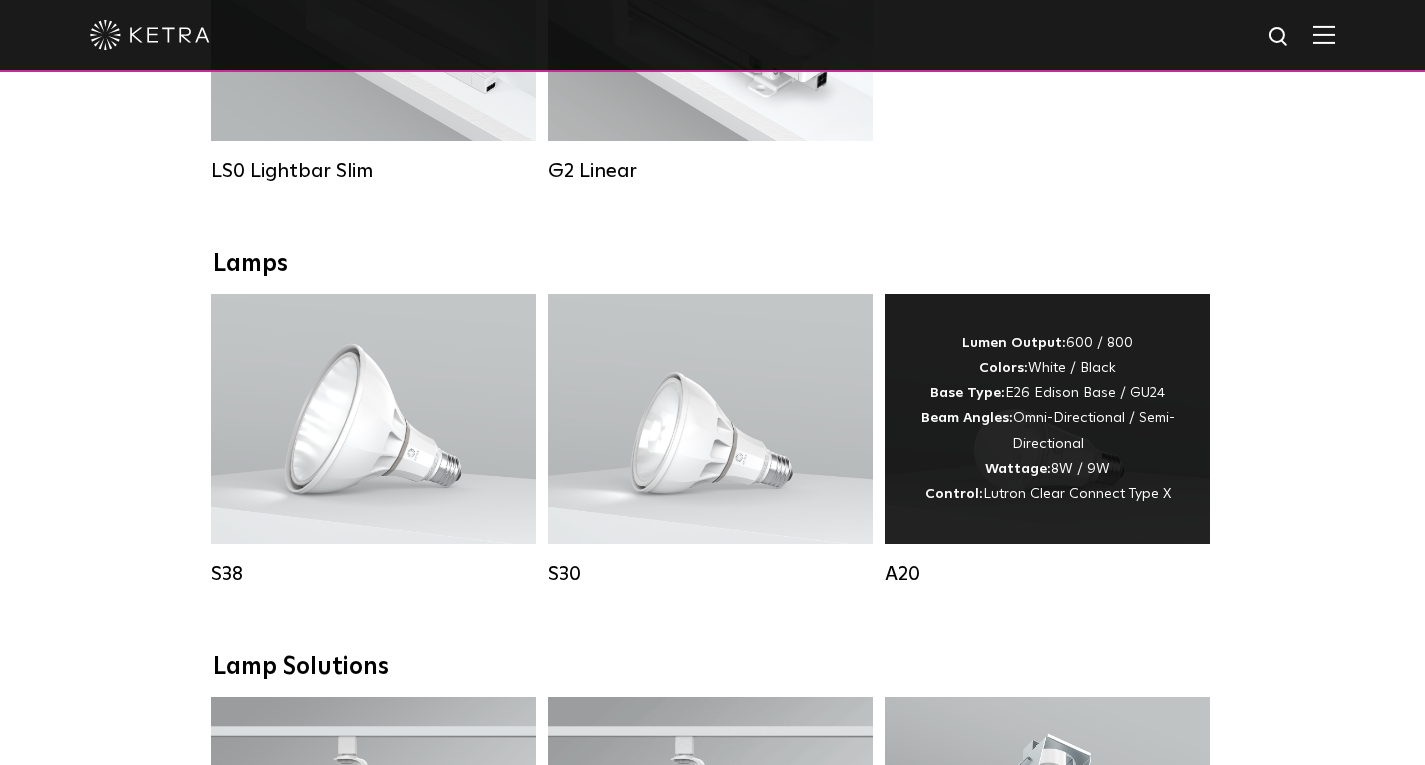 click on "Lumen Output:  600 / 800 Colors:  White / Black Base Type:  E26 Edison Base / GU24 Beam Angles:  Omni-Directional / Semi-Directional Wattage:  8W / 9W Control:  Lutron Clear Connect Type X" at bounding box center (1047, 419) 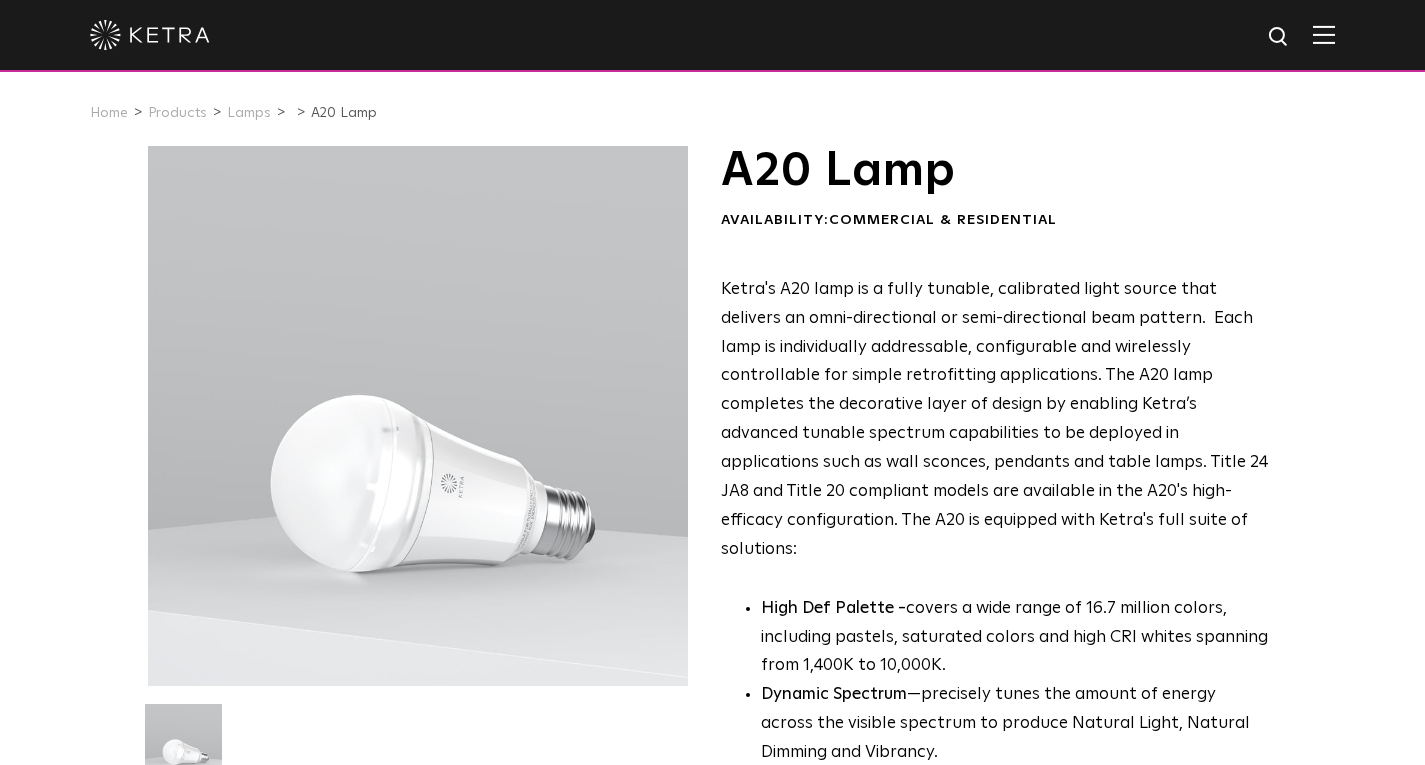 scroll, scrollTop: 0, scrollLeft: 0, axis: both 